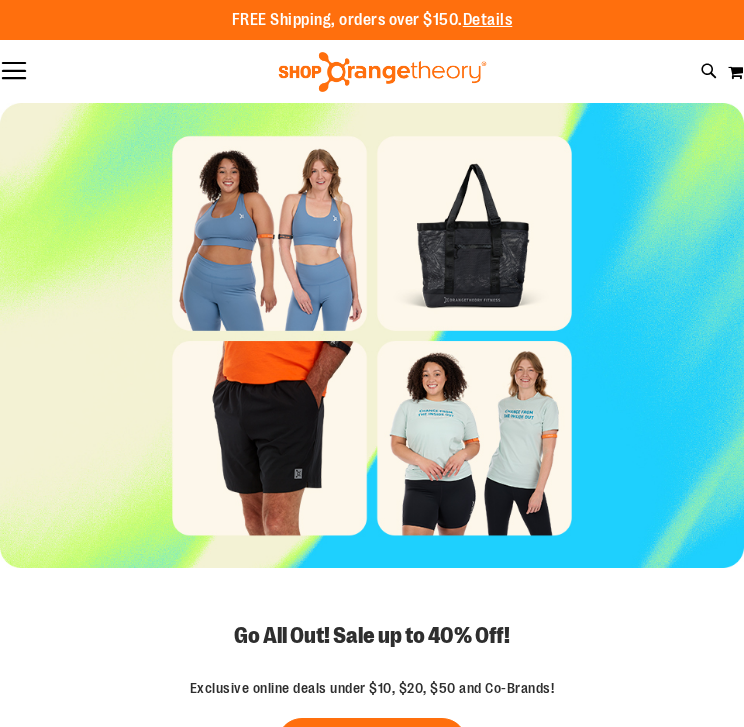 scroll, scrollTop: 0, scrollLeft: 0, axis: both 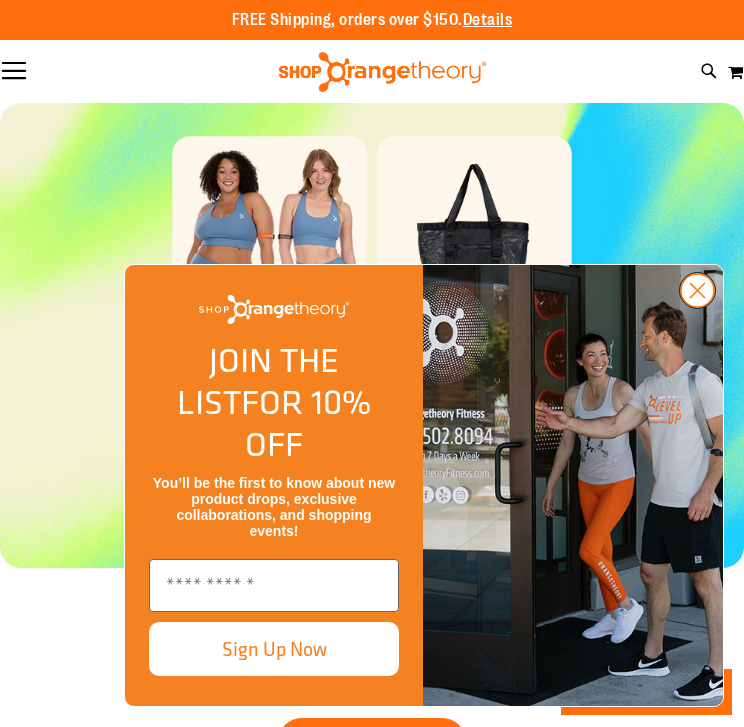 click 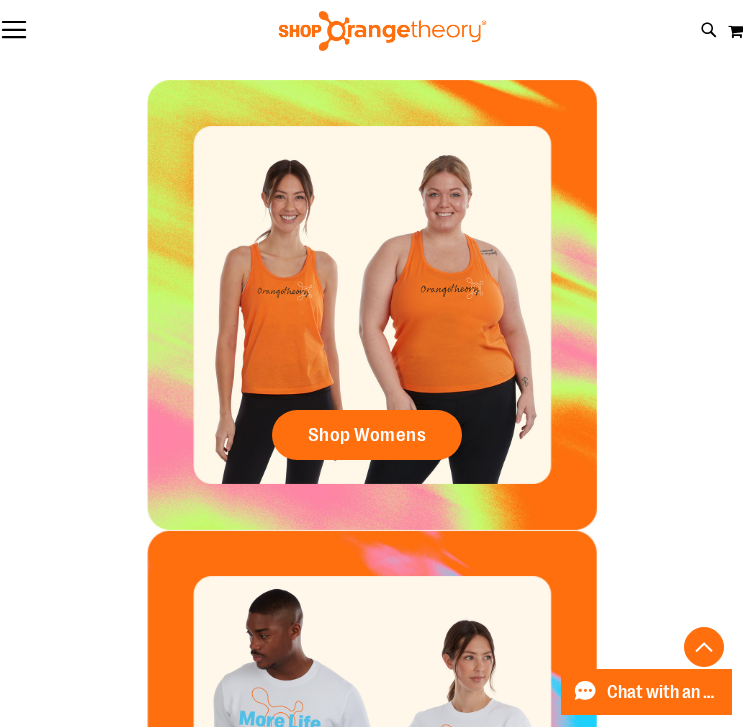 scroll, scrollTop: 949, scrollLeft: 0, axis: vertical 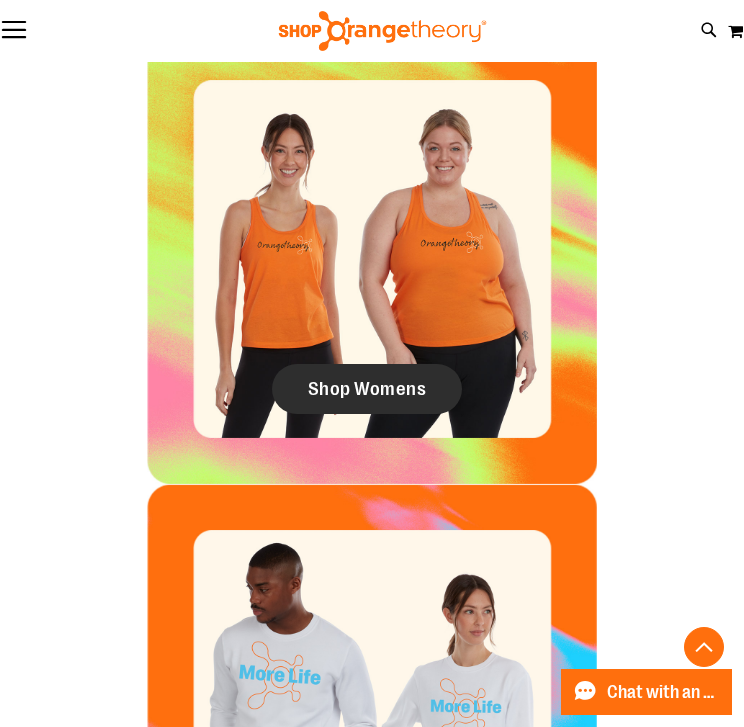 click on "Shop Womens" 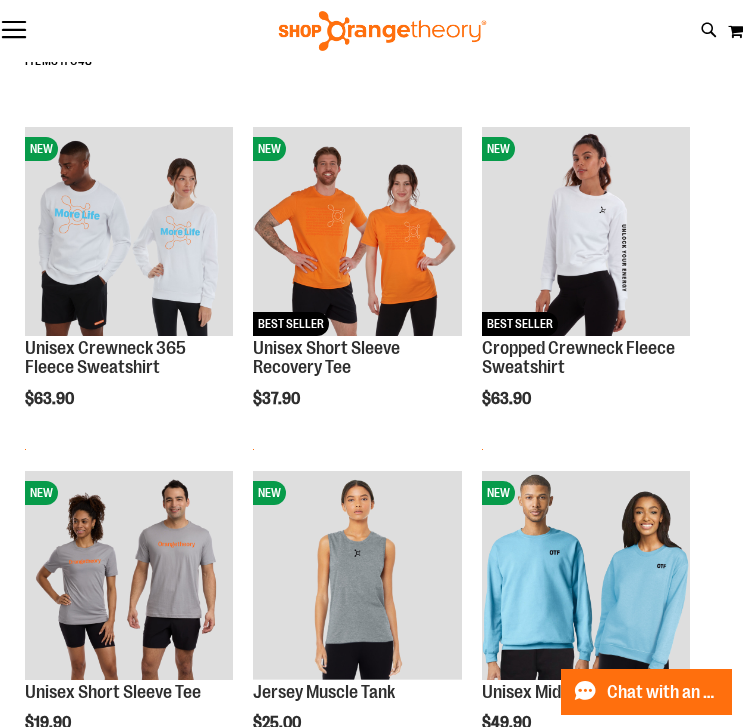 scroll, scrollTop: 481, scrollLeft: 0, axis: vertical 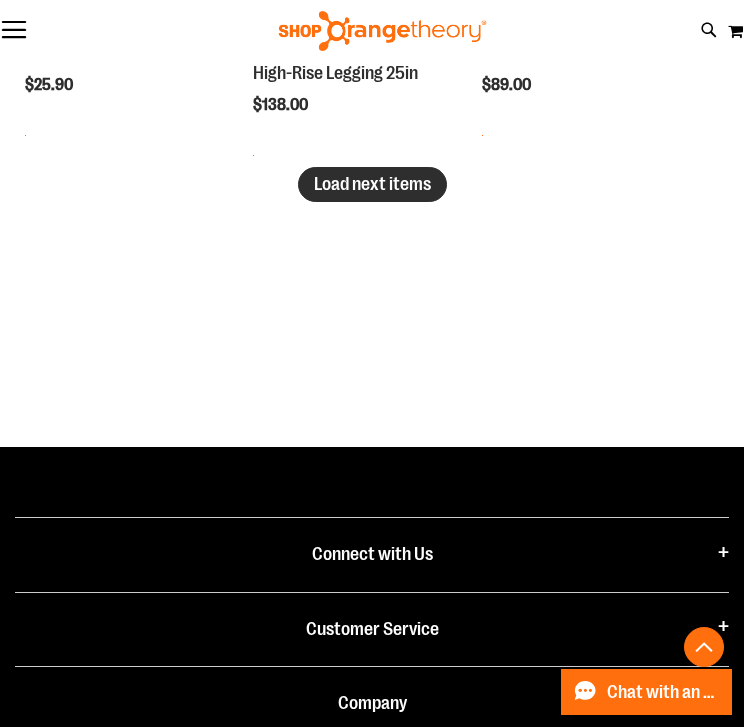 click on "Load next items" at bounding box center [372, 184] 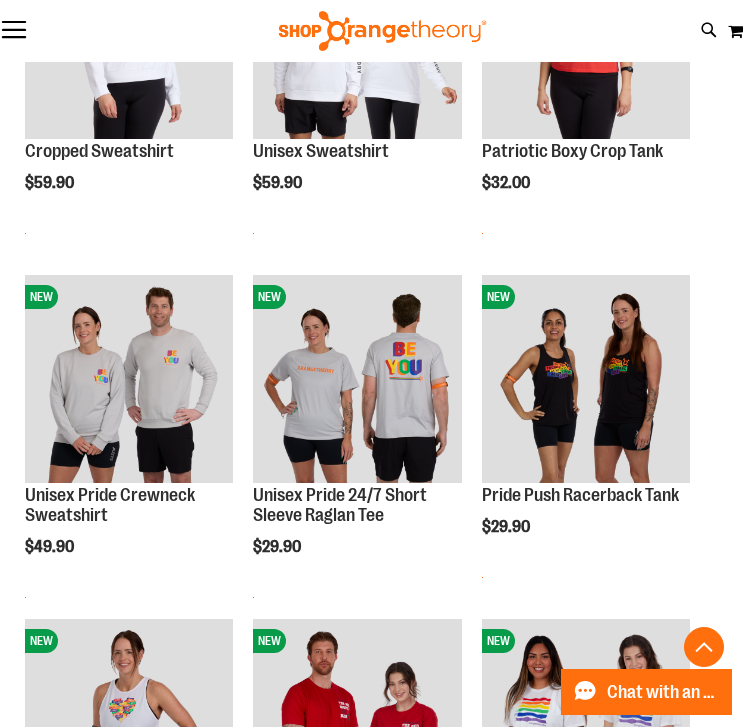 scroll, scrollTop: 5001, scrollLeft: 0, axis: vertical 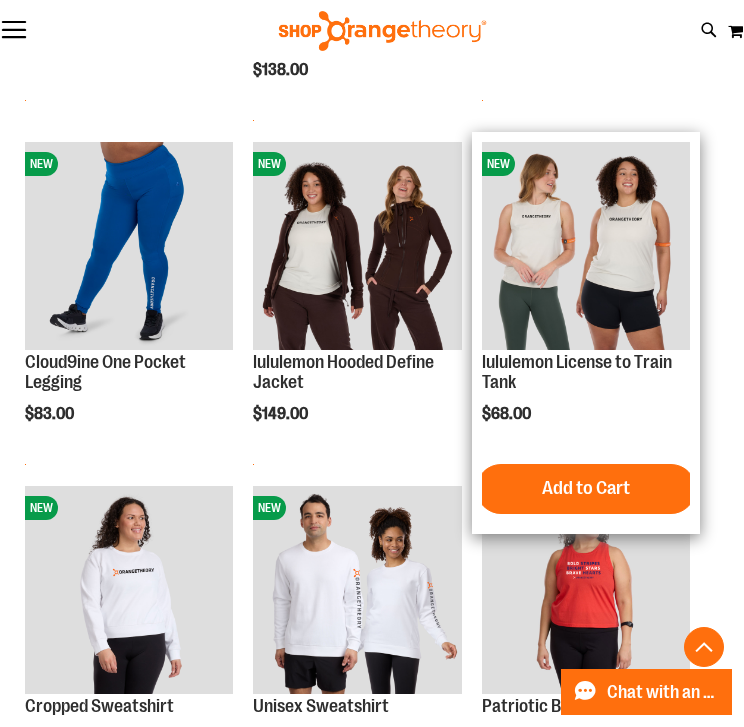 click at bounding box center (586, 246) 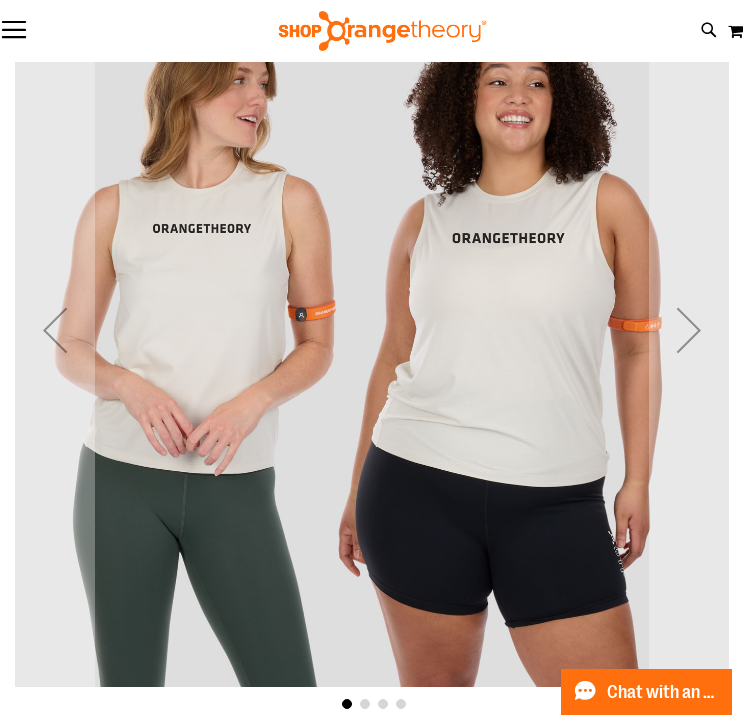 scroll, scrollTop: 112, scrollLeft: 0, axis: vertical 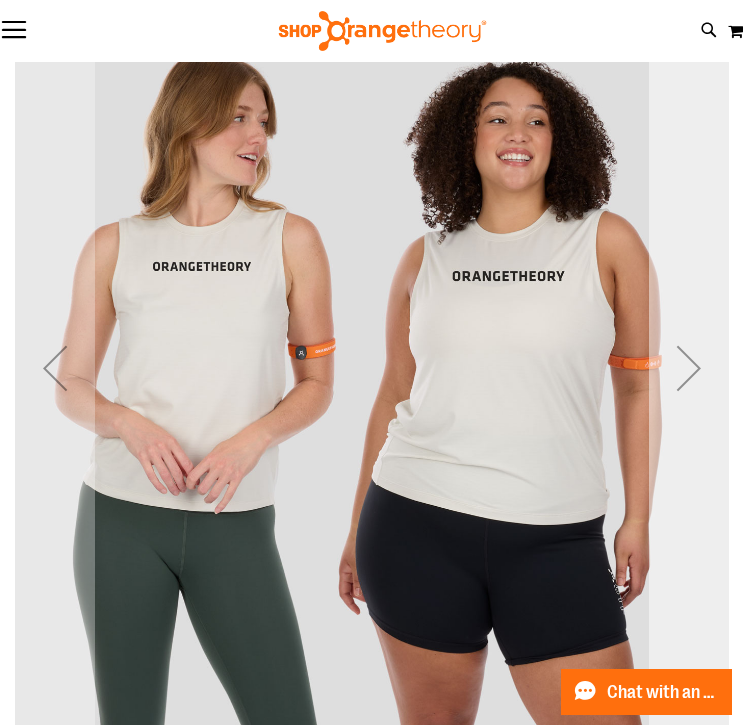 click at bounding box center [689, 368] 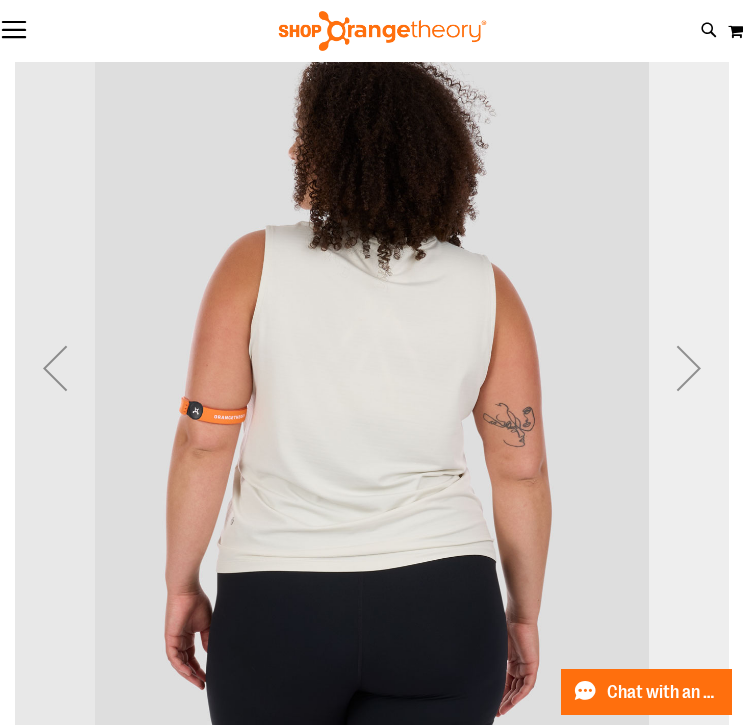 click at bounding box center (689, 368) 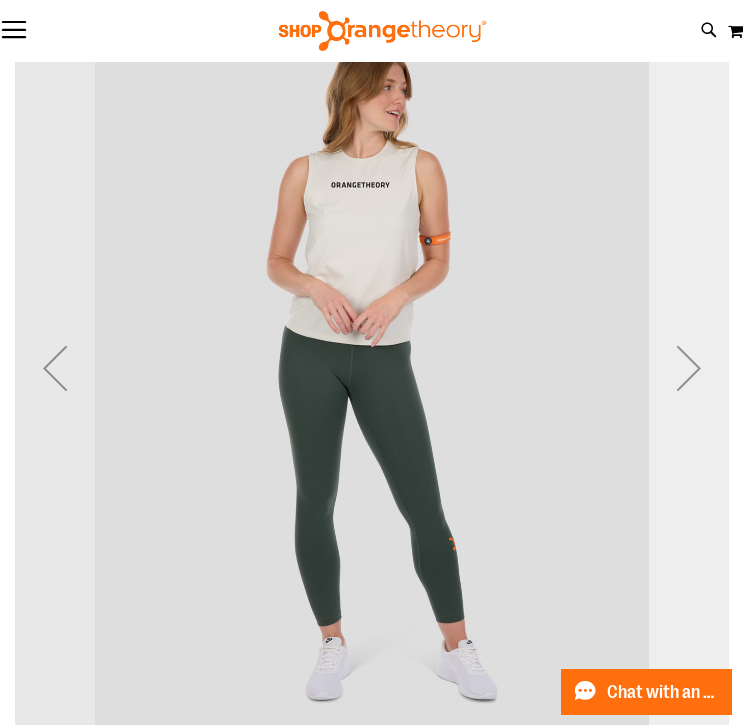 click at bounding box center (689, 368) 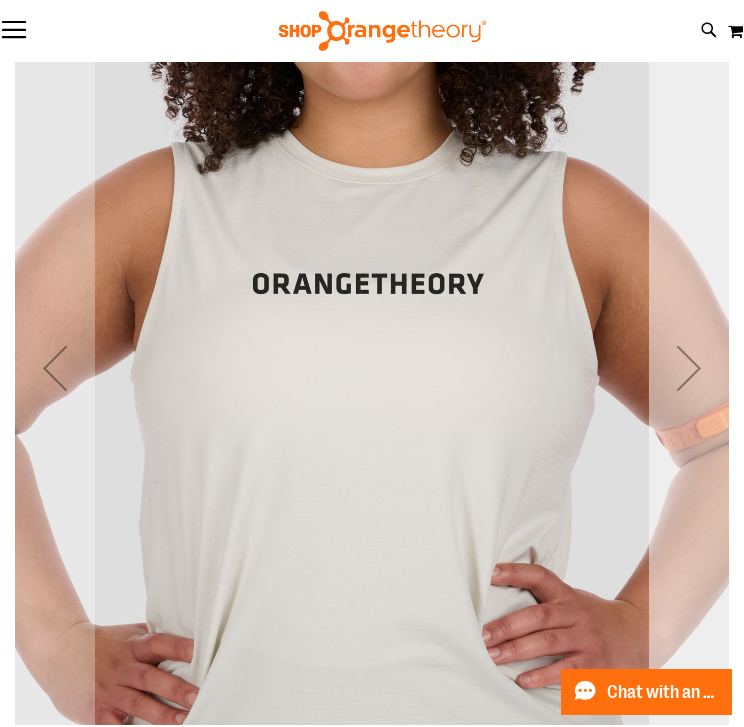click at bounding box center (689, 368) 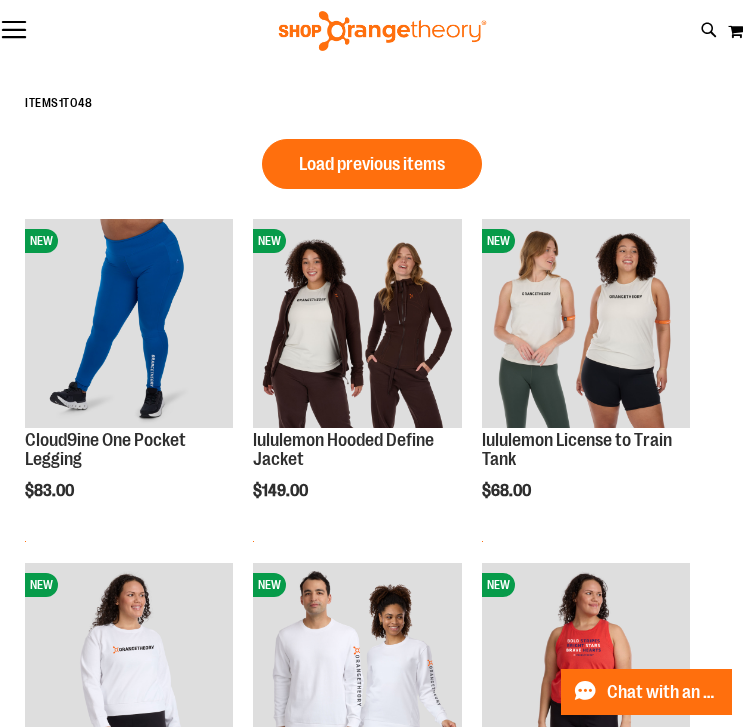 scroll, scrollTop: 0, scrollLeft: 0, axis: both 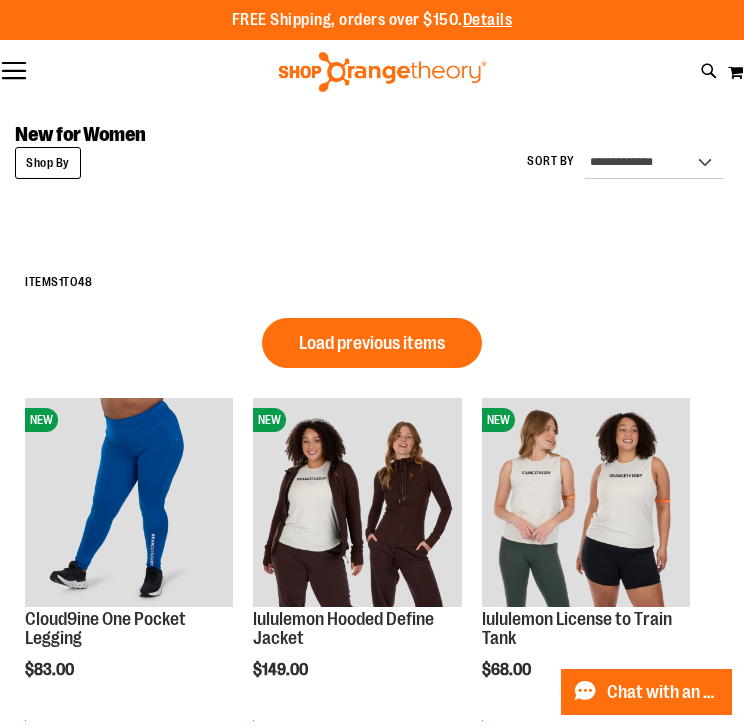 click on "Toggle Nav" at bounding box center [14, 72] 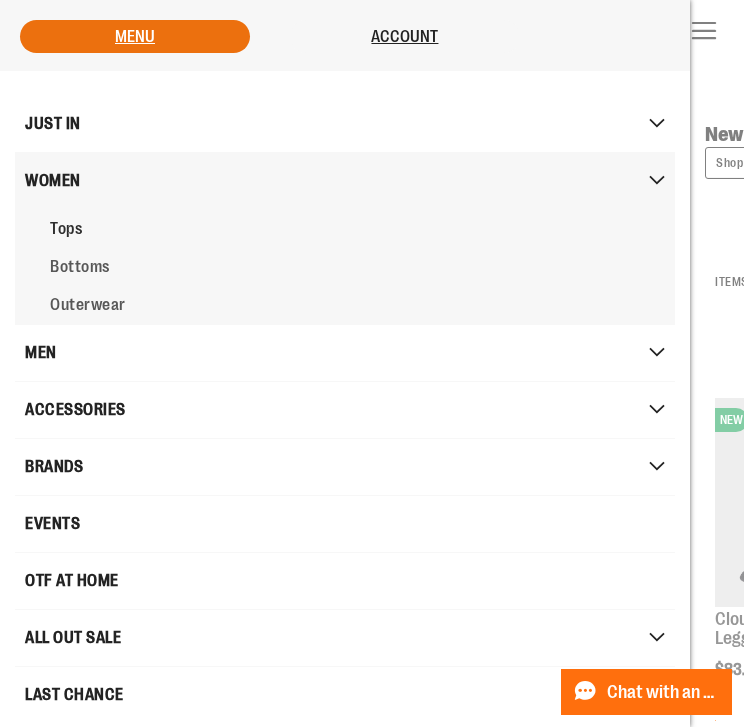 click on "Tops" at bounding box center (345, 229) 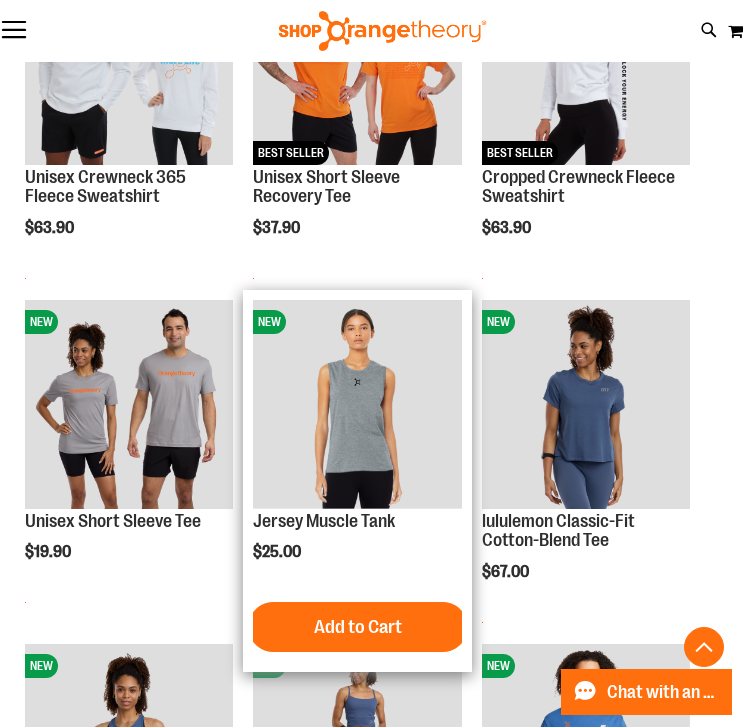 scroll, scrollTop: 365, scrollLeft: 0, axis: vertical 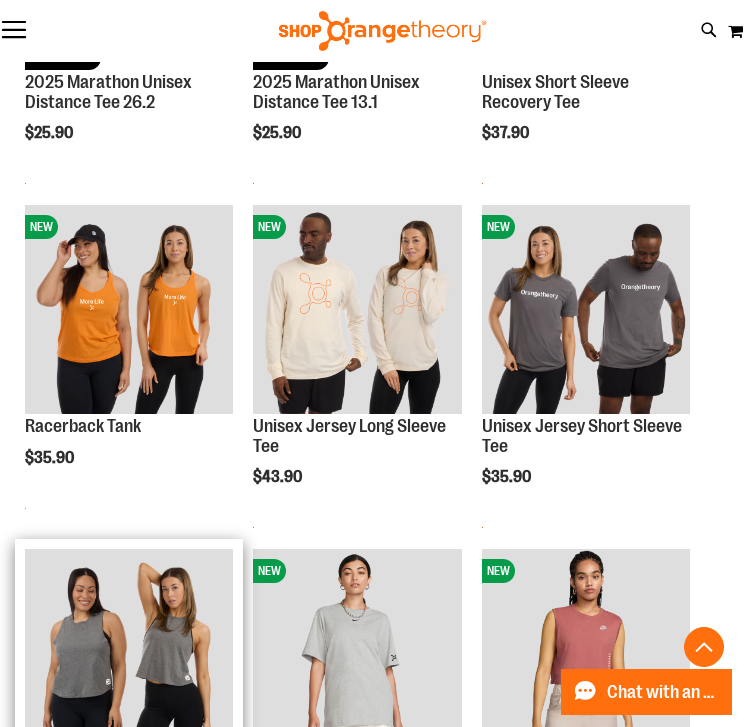 click at bounding box center [129, 653] 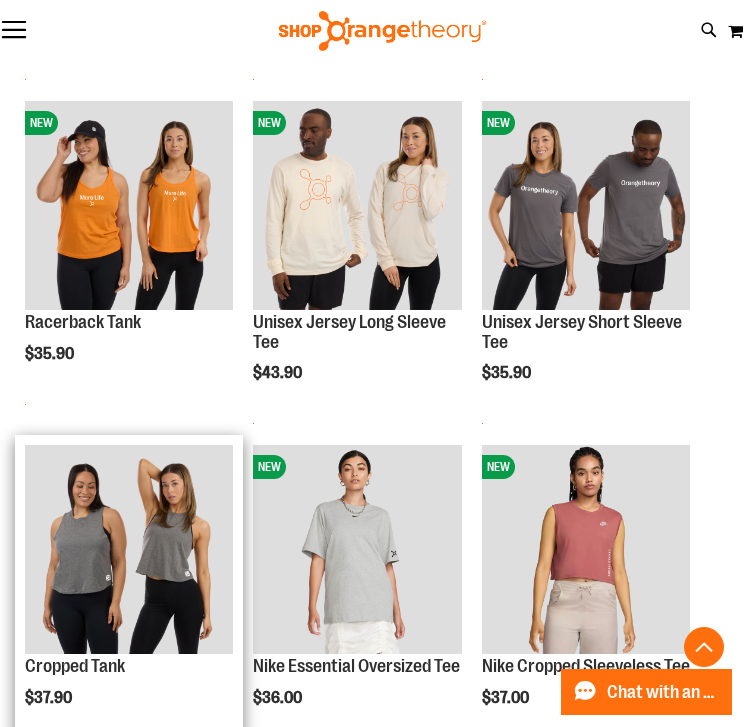 scroll, scrollTop: 1975, scrollLeft: 0, axis: vertical 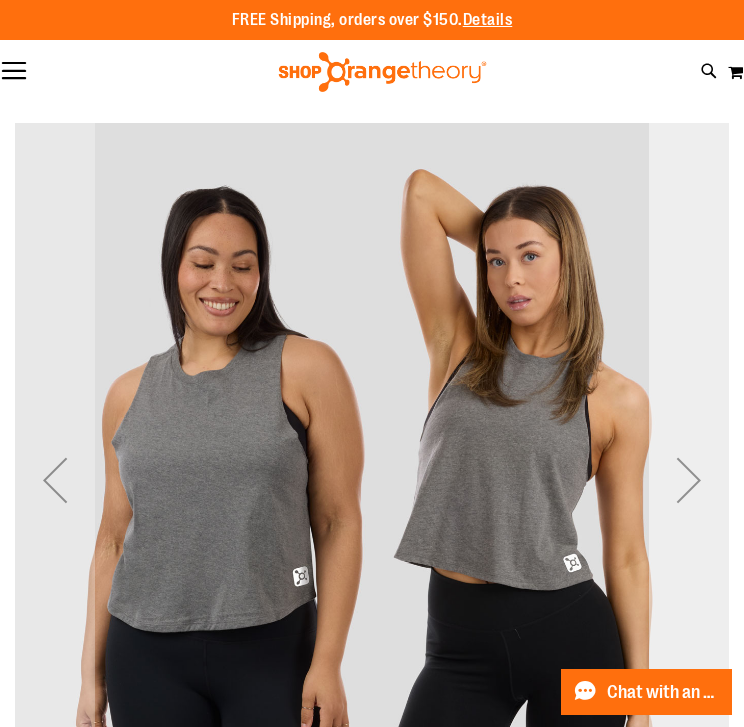 click at bounding box center [689, 480] 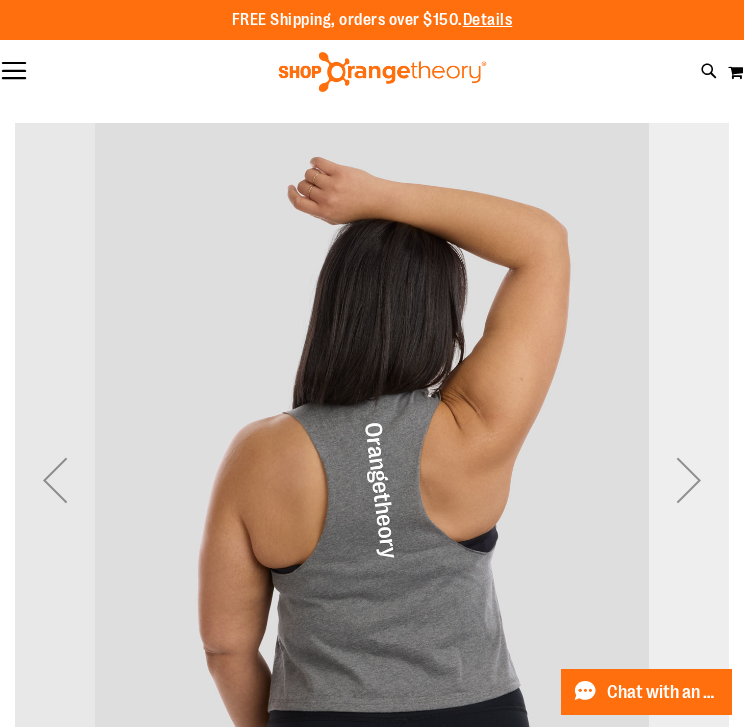 click at bounding box center [689, 480] 